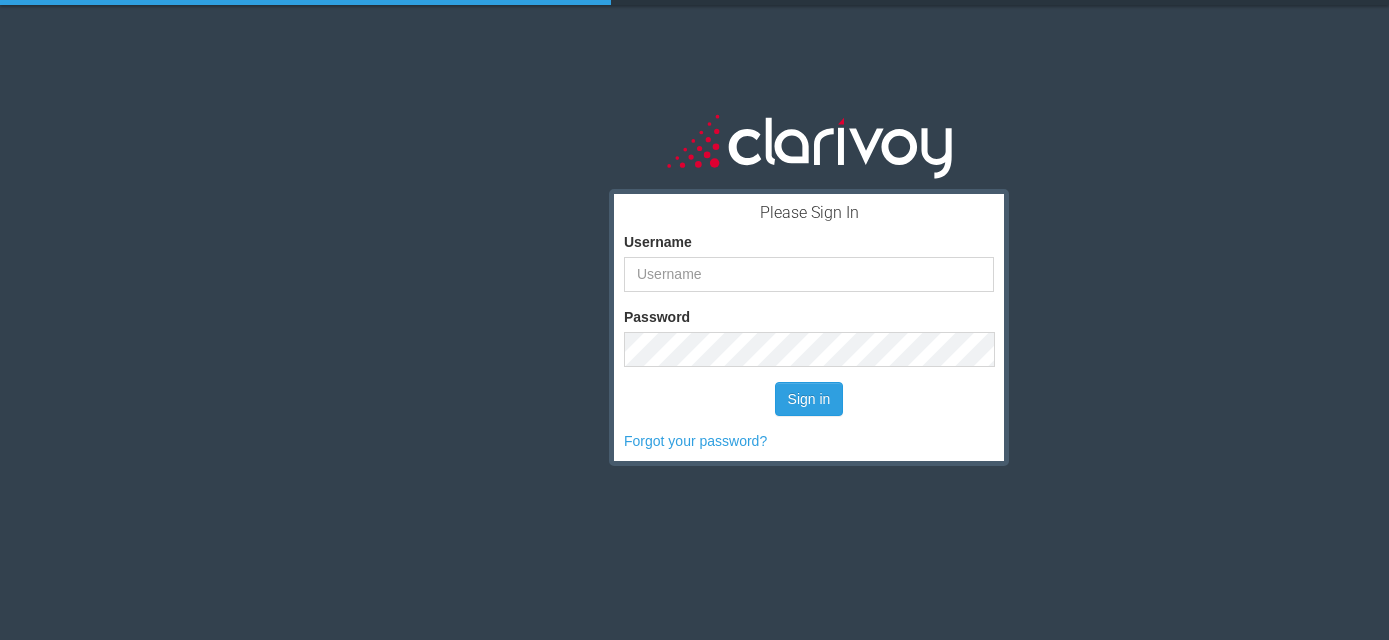scroll, scrollTop: 0, scrollLeft: 0, axis: both 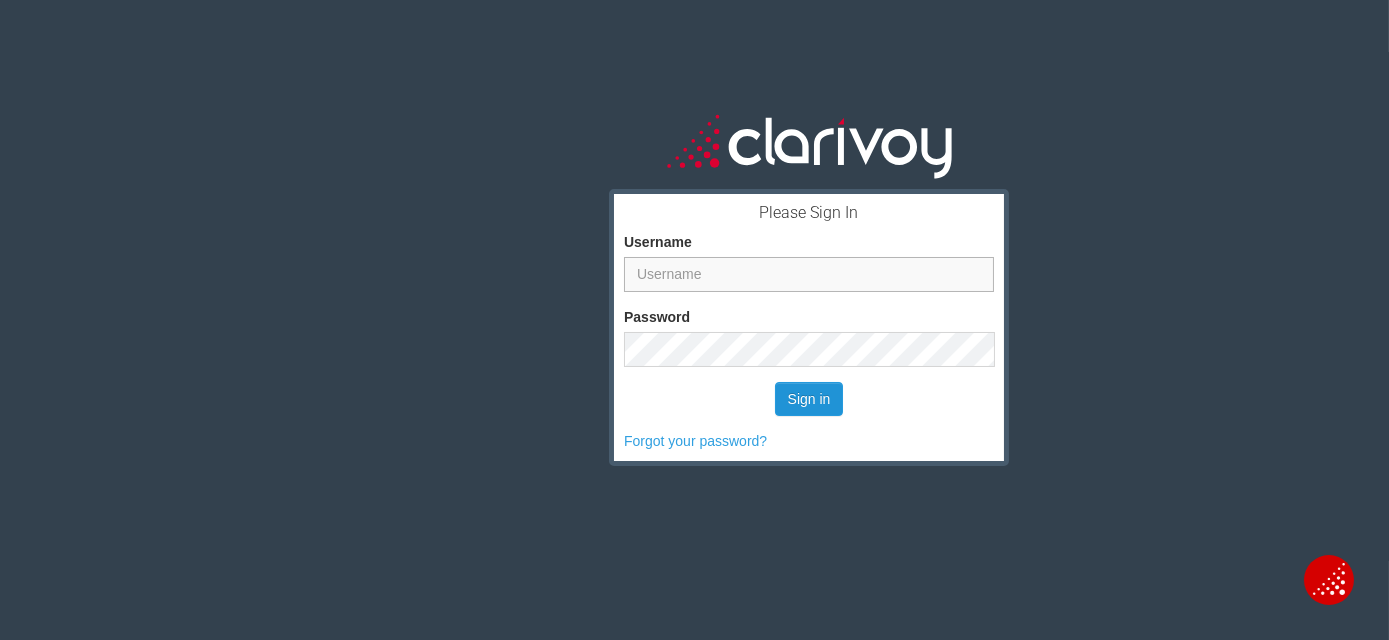 type on "[USERNAME]" 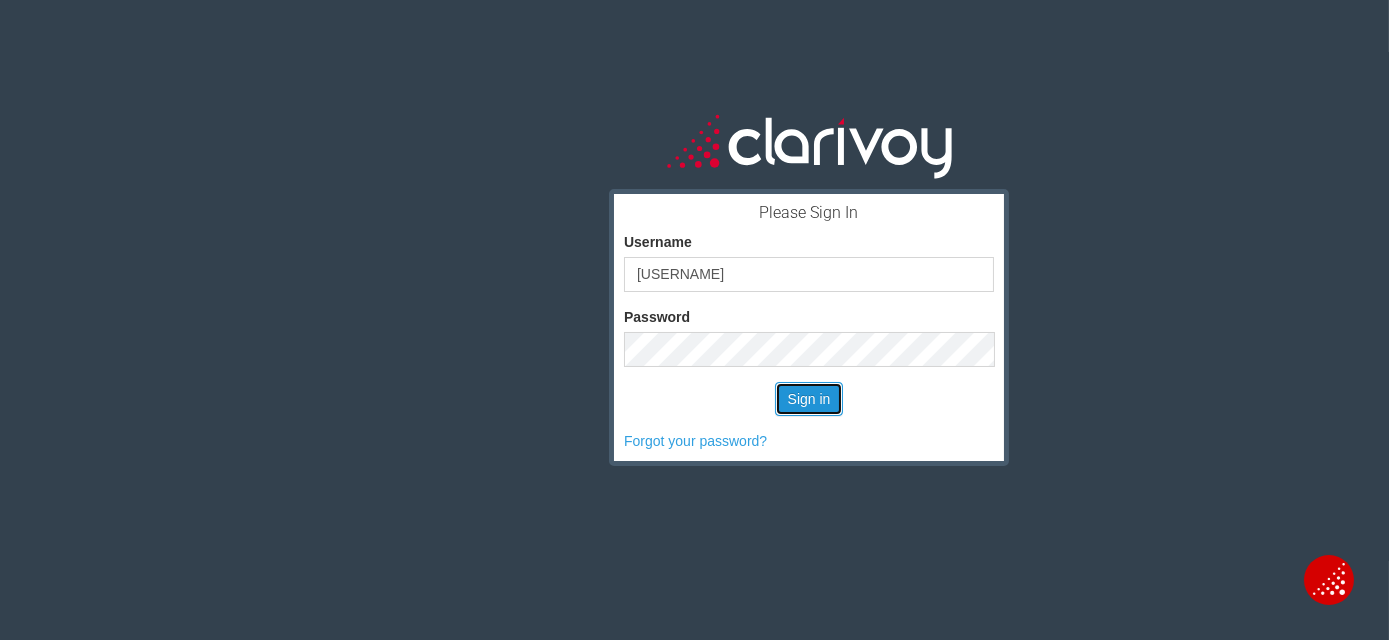click on "Sign in" at bounding box center [809, 399] 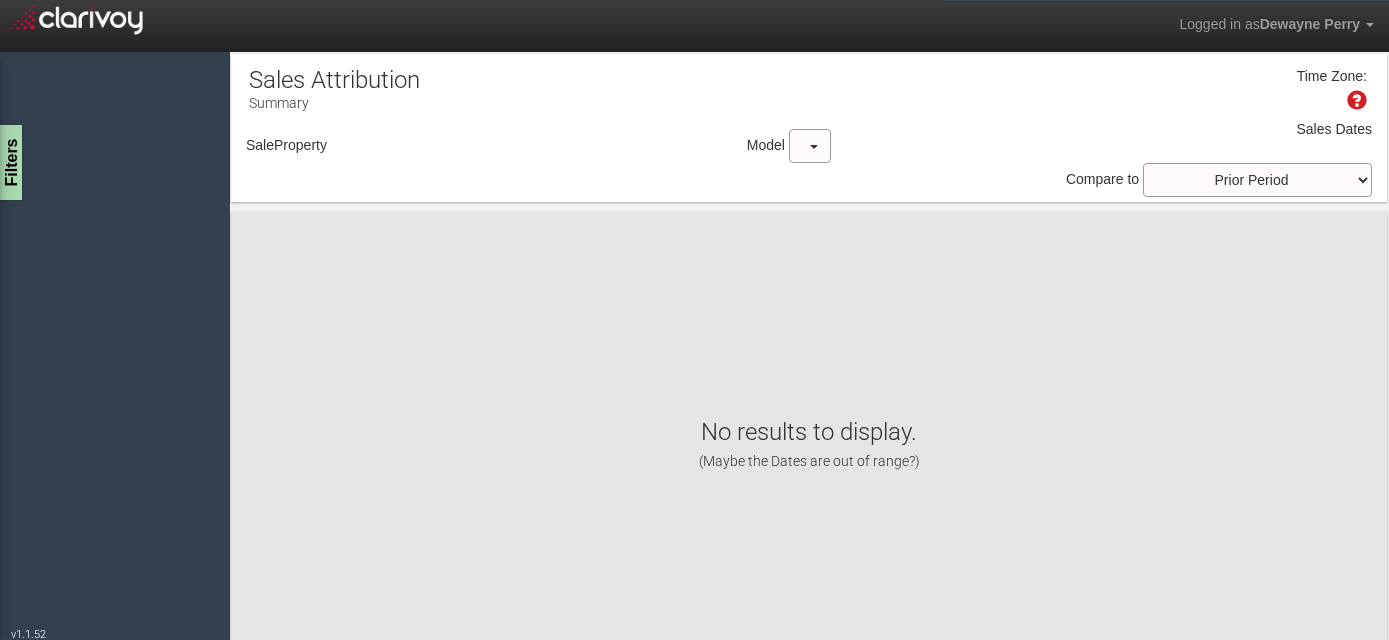 scroll, scrollTop: 0, scrollLeft: 0, axis: both 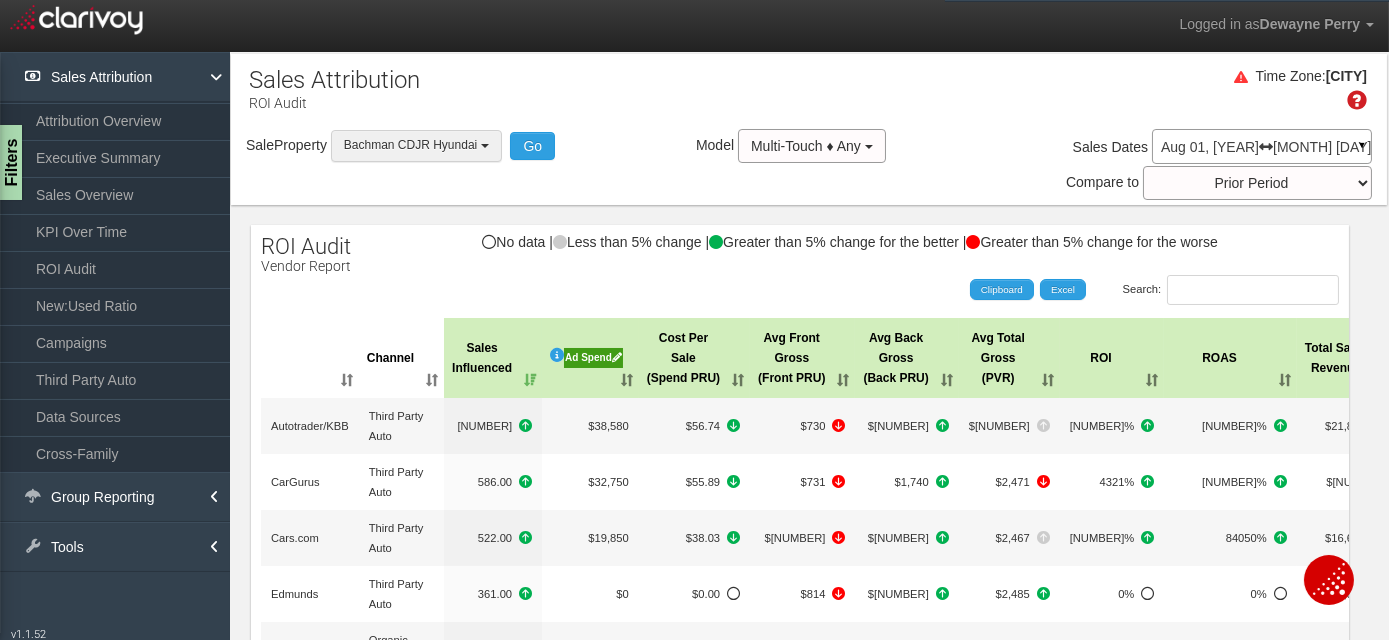 click on "[NAME]" at bounding box center [416, 145] 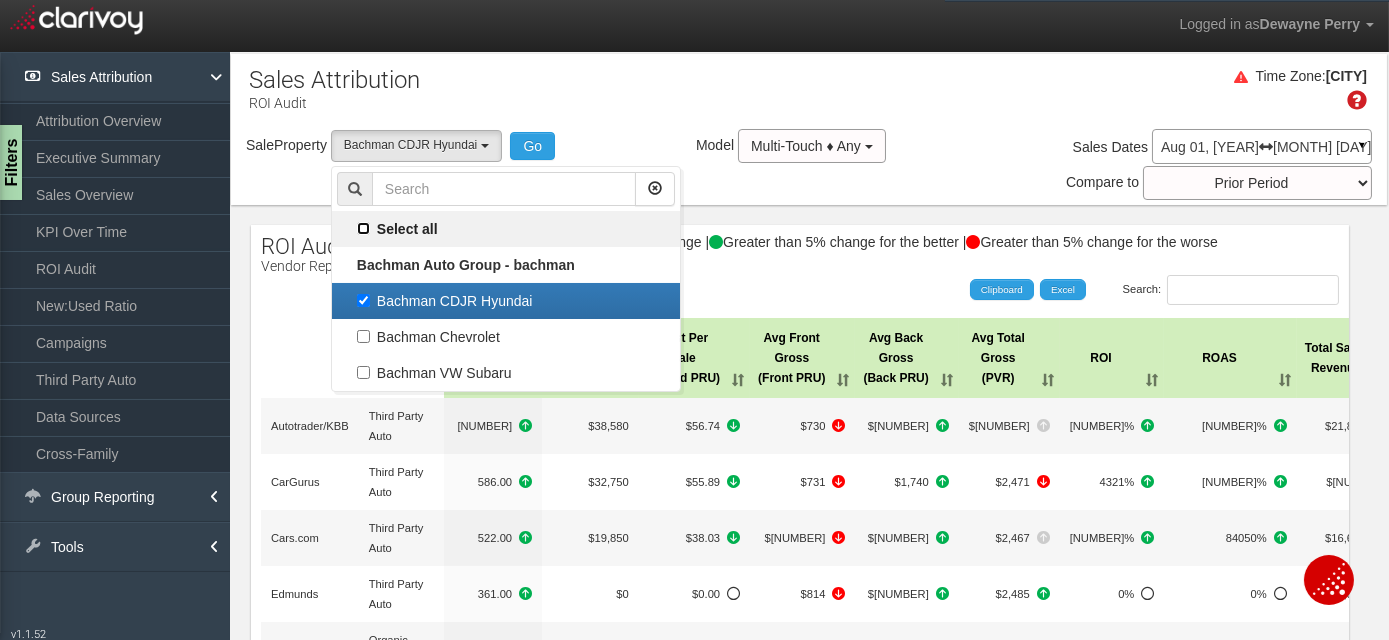 click on "Select all" at bounding box center (363, 228) 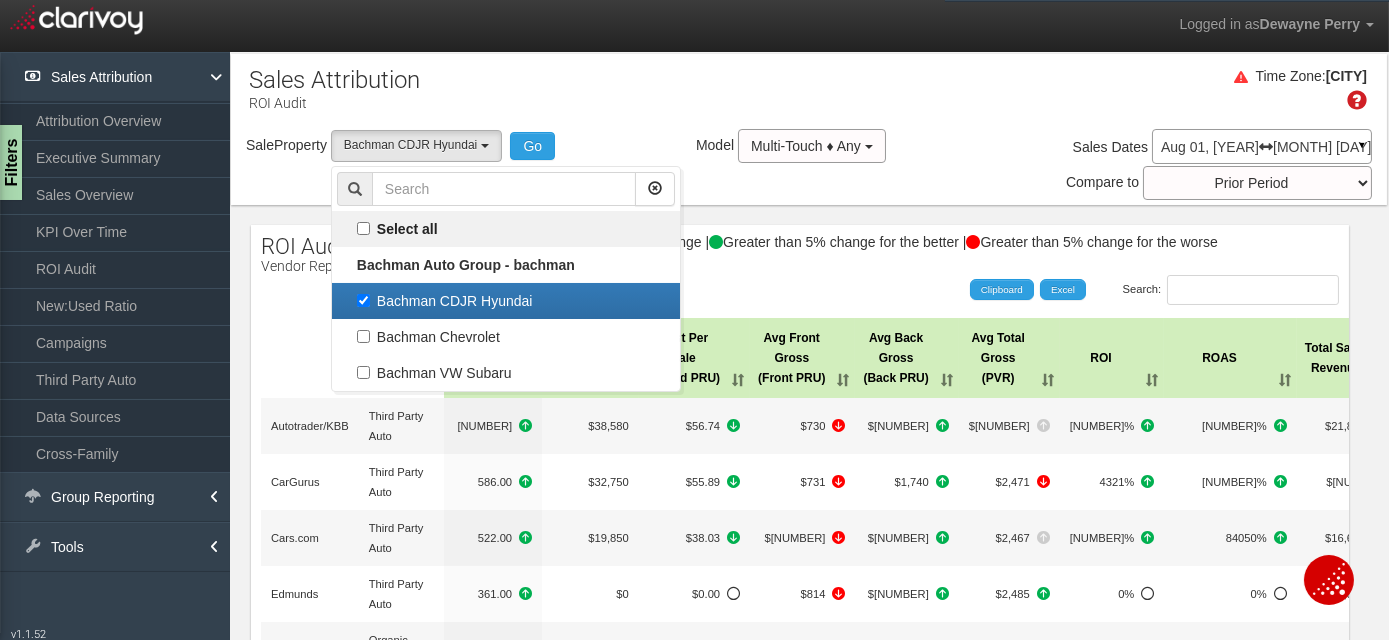 checkbox on "true" 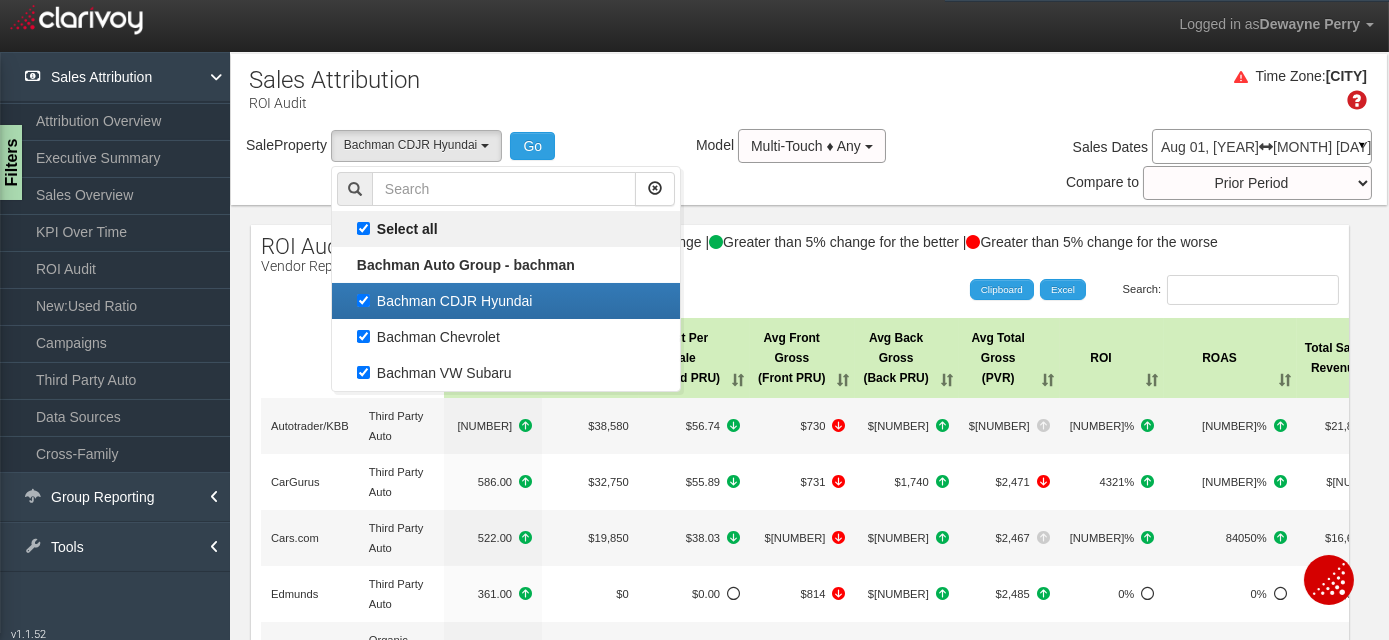 scroll, scrollTop: 17, scrollLeft: 0, axis: vertical 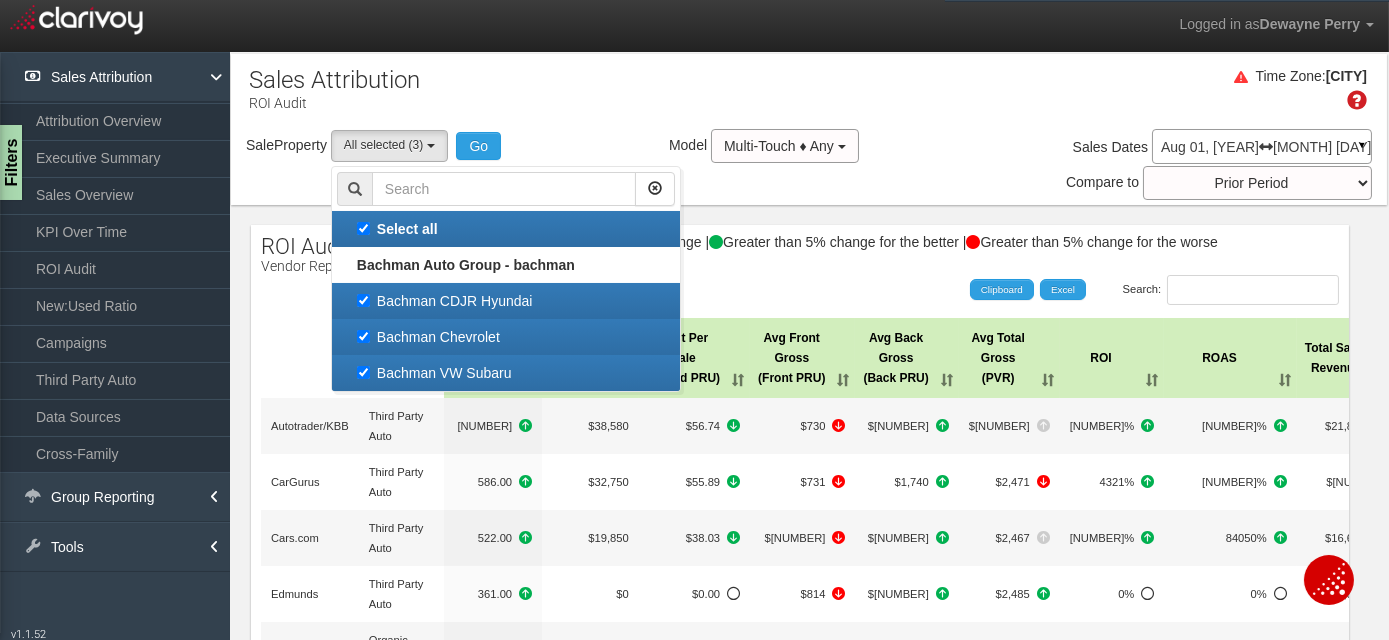 click on "Time Zone:
Phoenix" at bounding box center [809, 96] 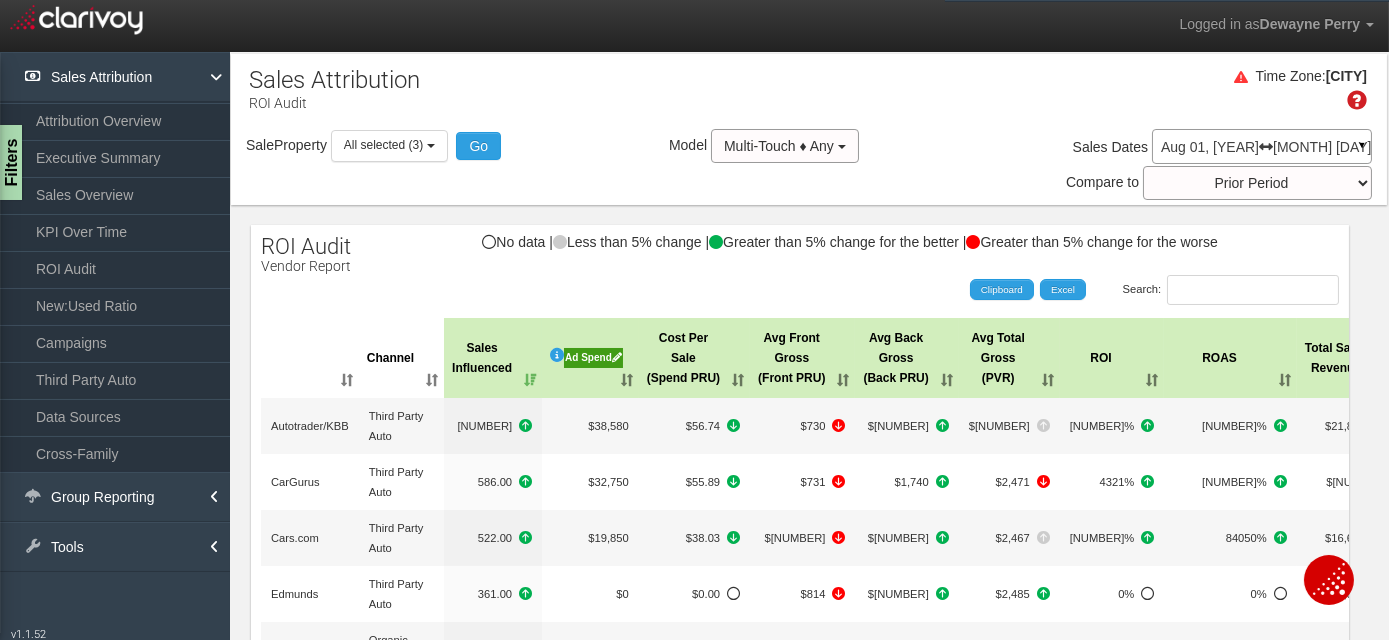 click on "Aug 01, 2024   May 31, 2025" at bounding box center [1262, 147] 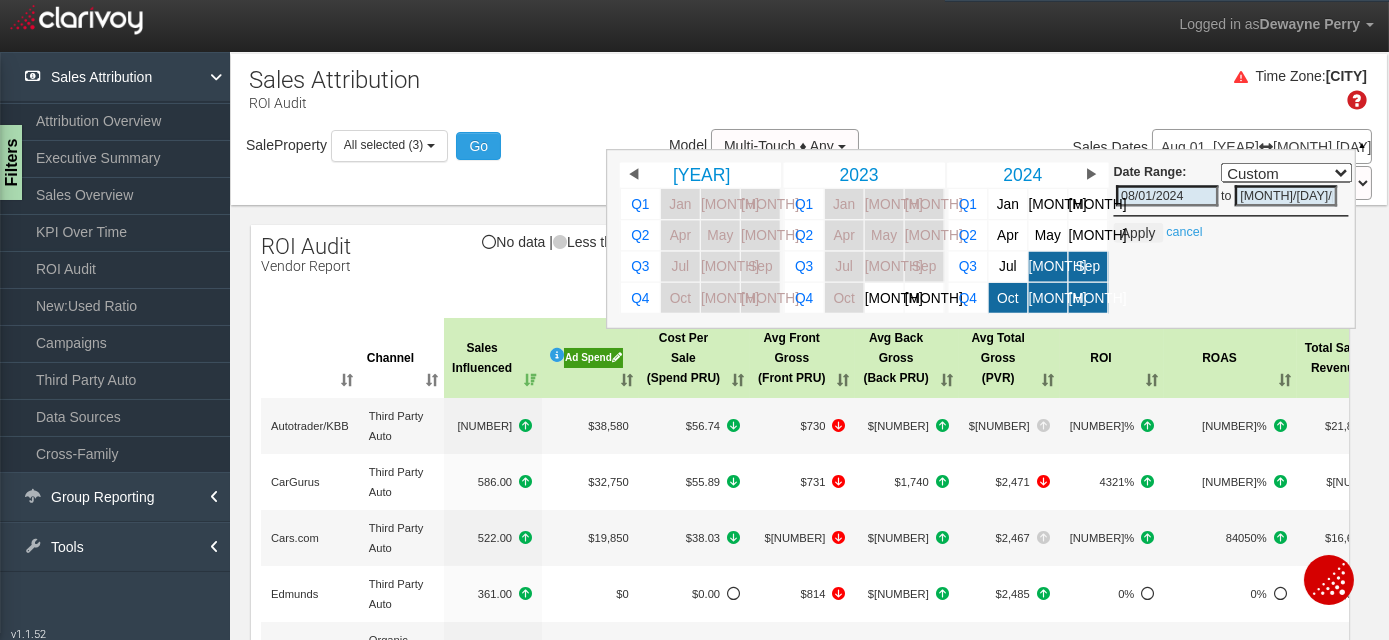 click on "▶" at bounding box center (1091, 174) 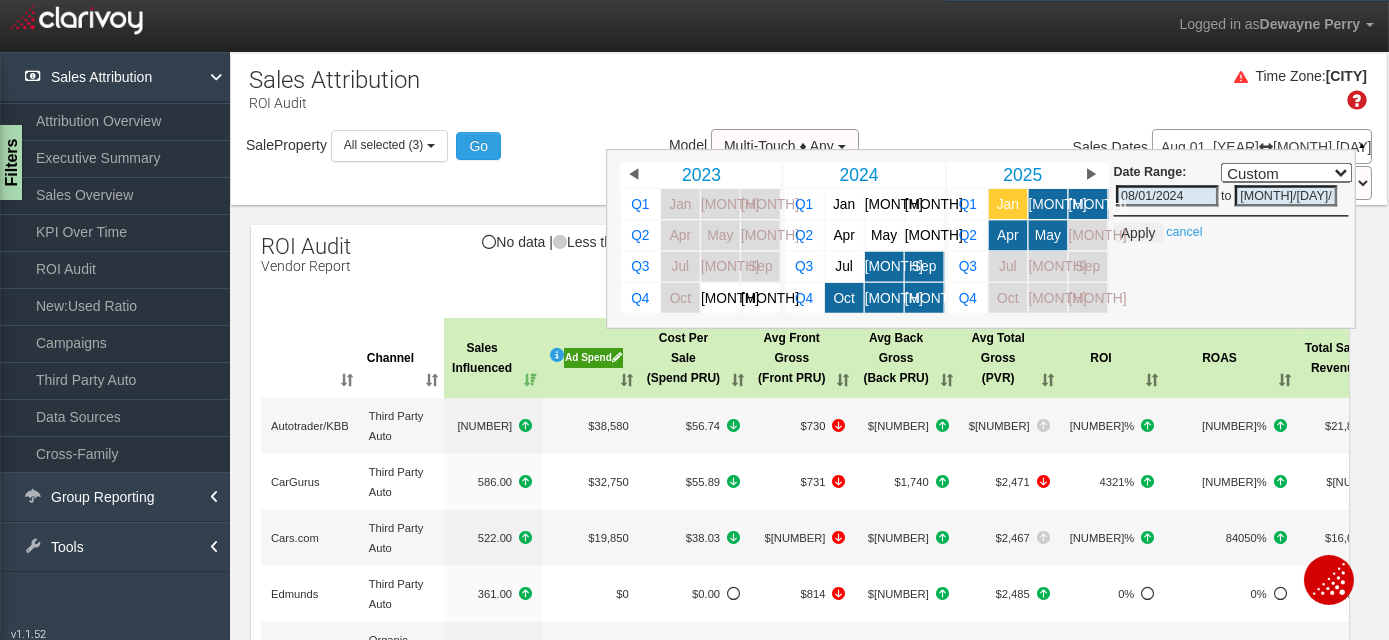 click on "Jan" at bounding box center (1008, 203) 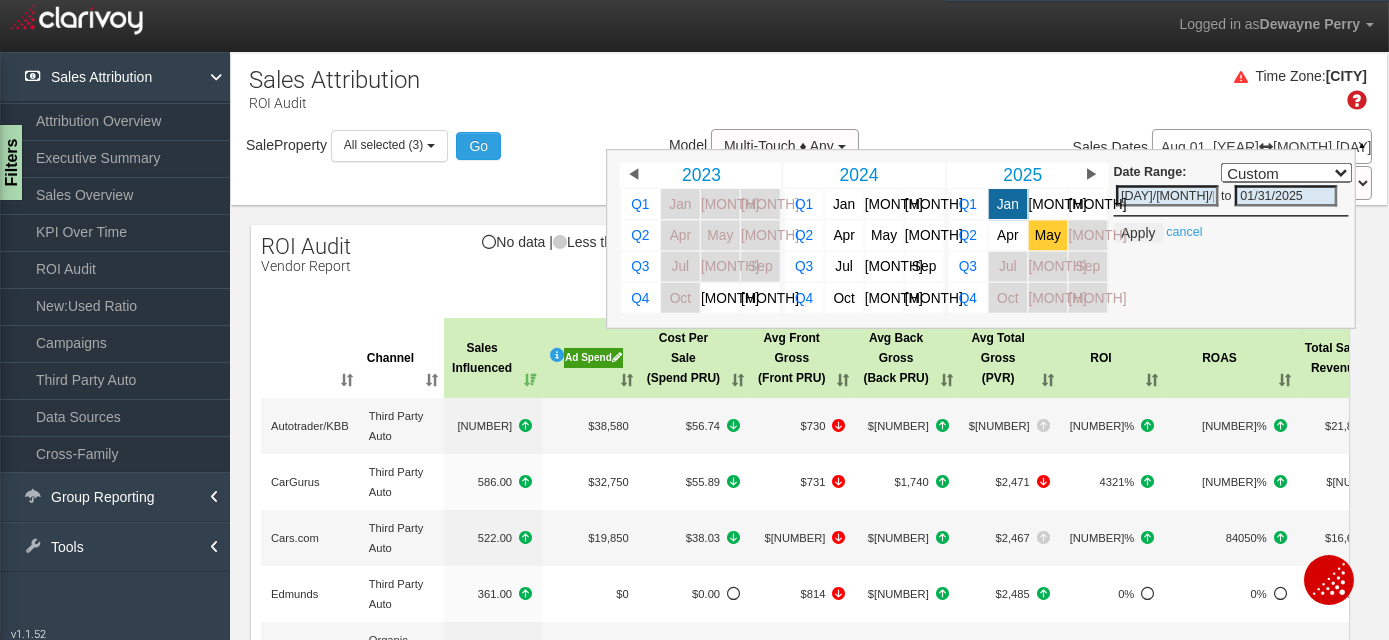 click on "May" at bounding box center (1048, 234) 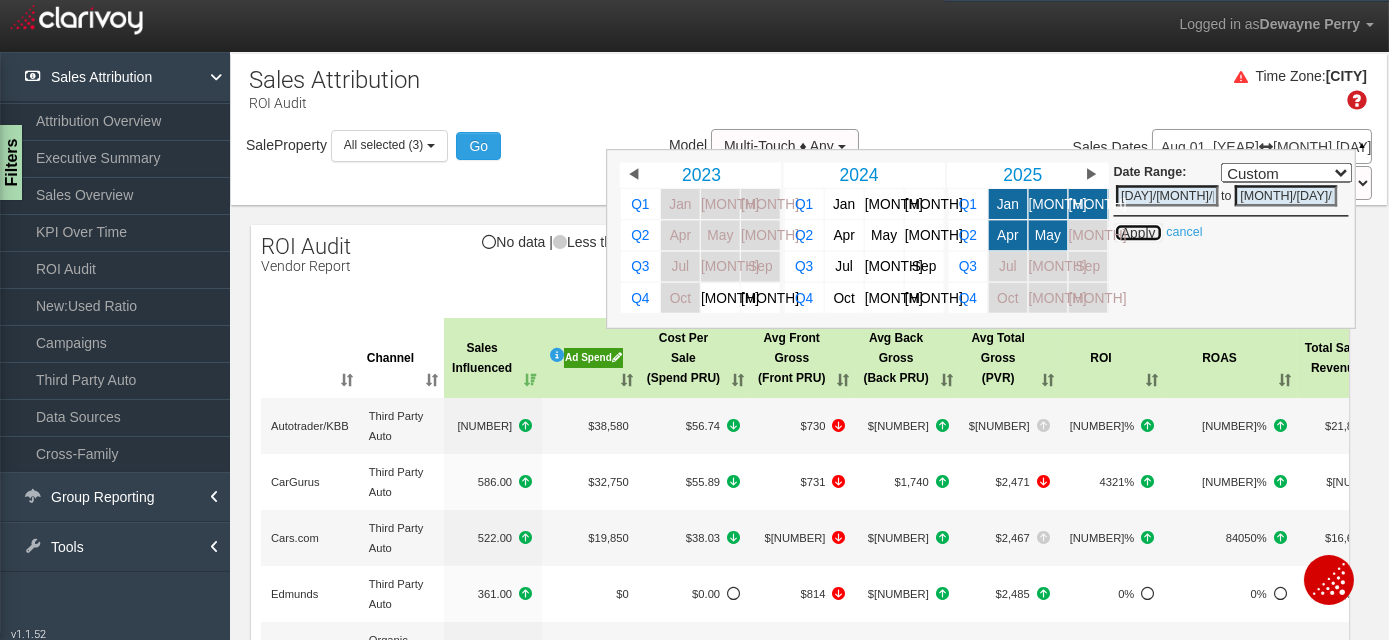 click on "Apply" at bounding box center (1137, 232) 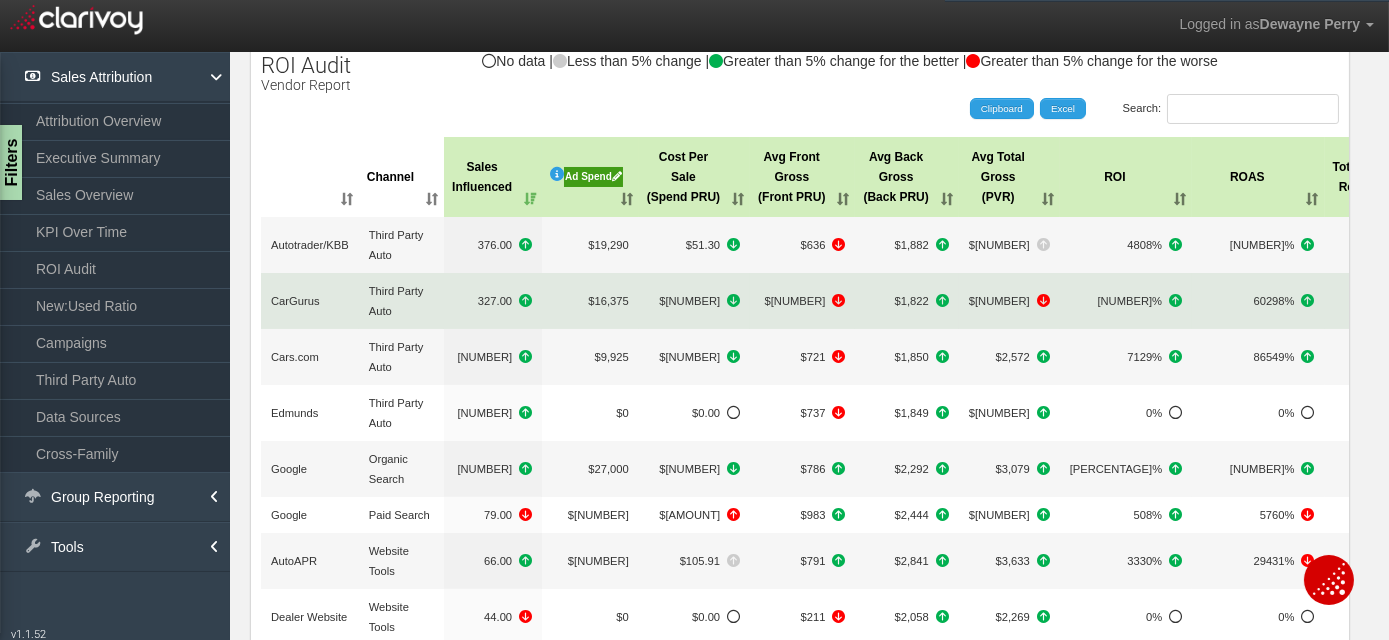 scroll, scrollTop: 90, scrollLeft: 0, axis: vertical 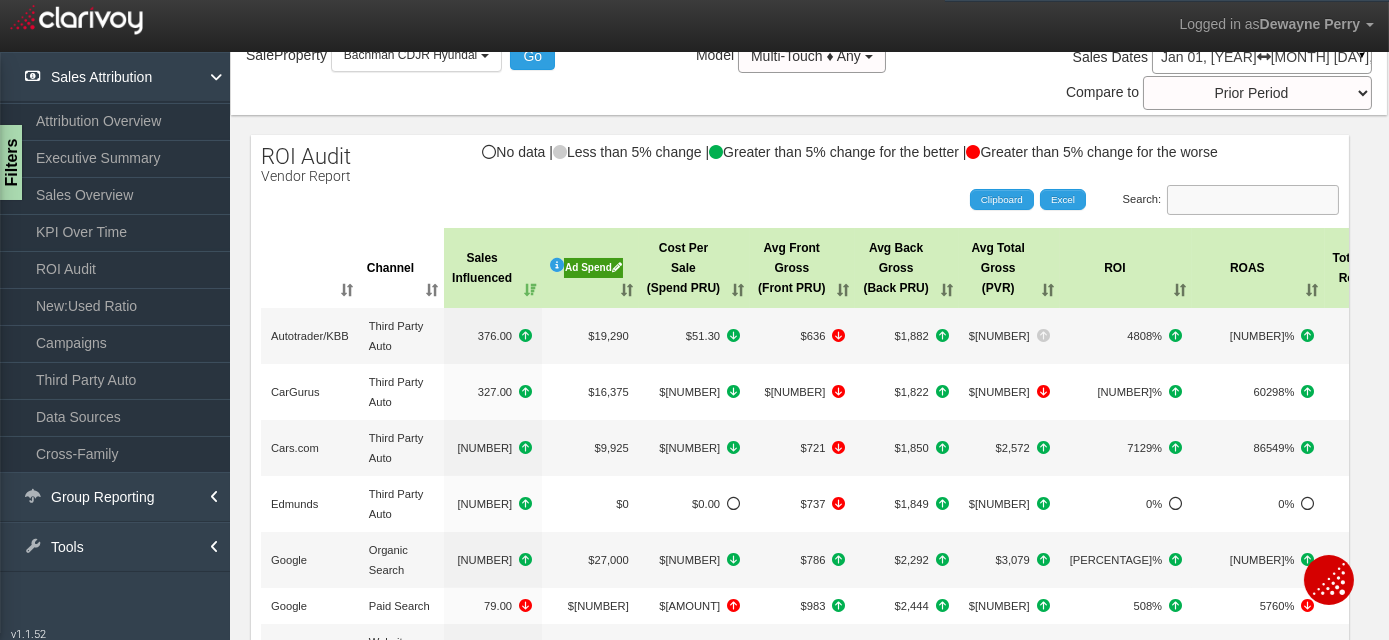 click on "Search:" at bounding box center (1253, 200) 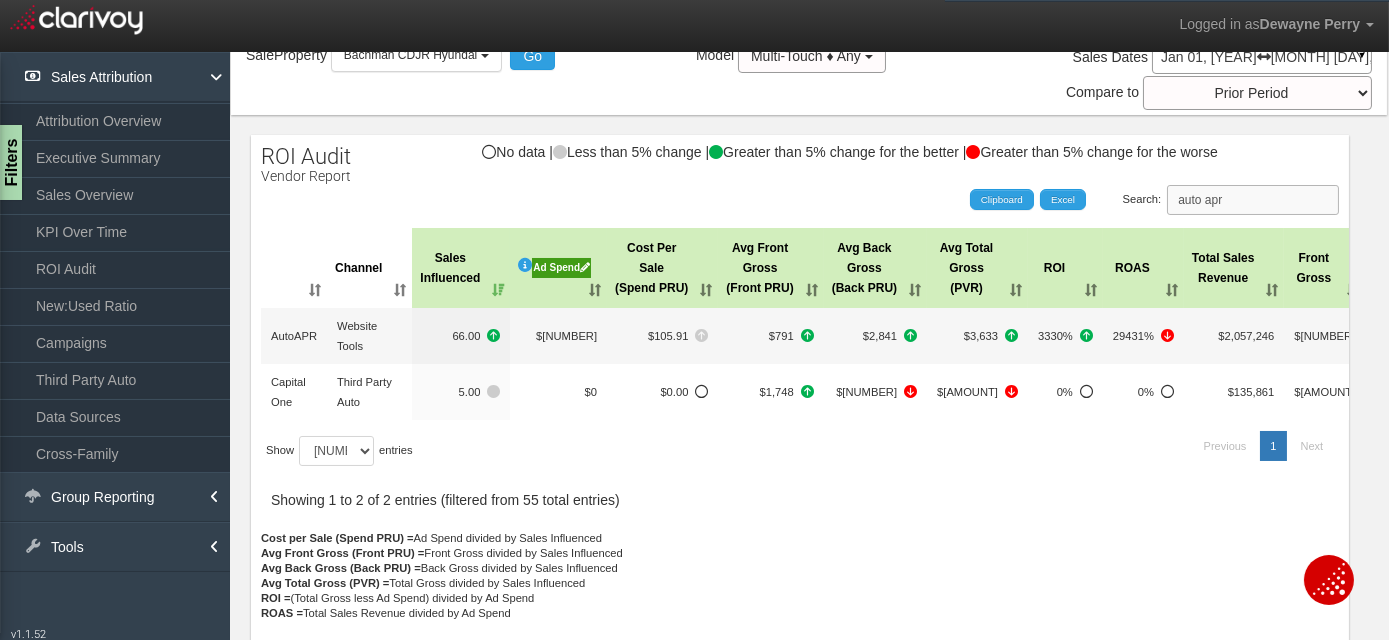 scroll, scrollTop: 57, scrollLeft: 0, axis: vertical 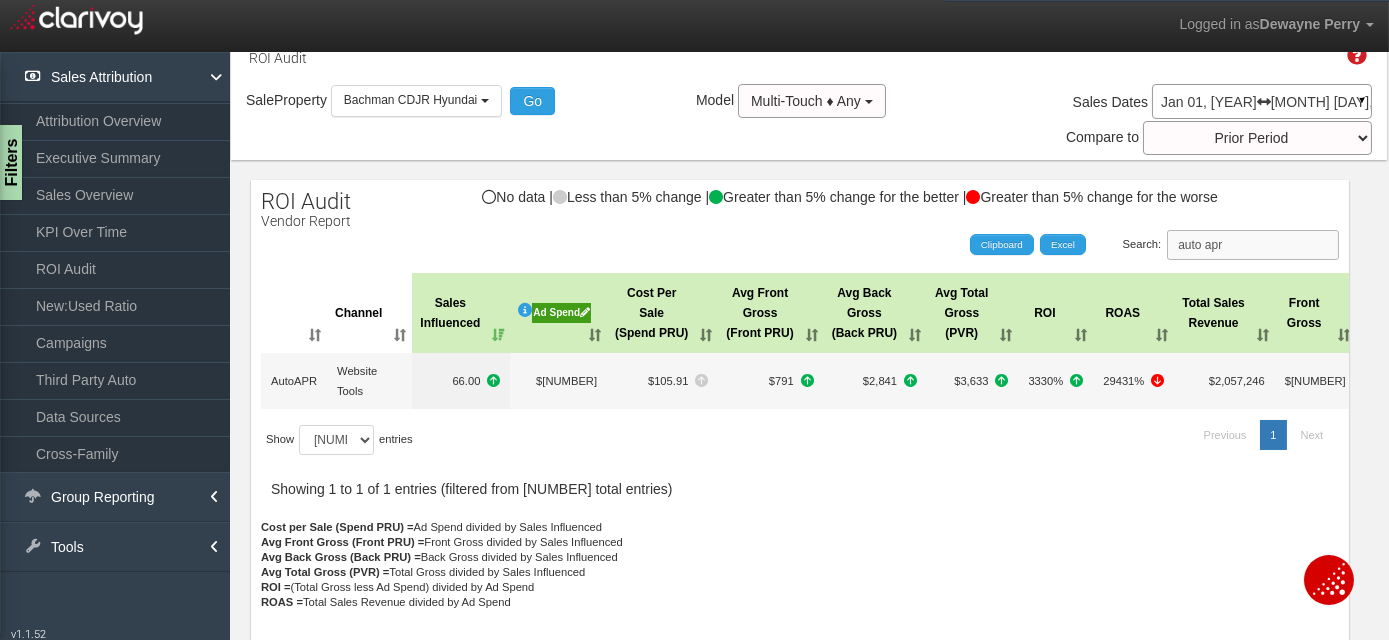 type on "auto apr" 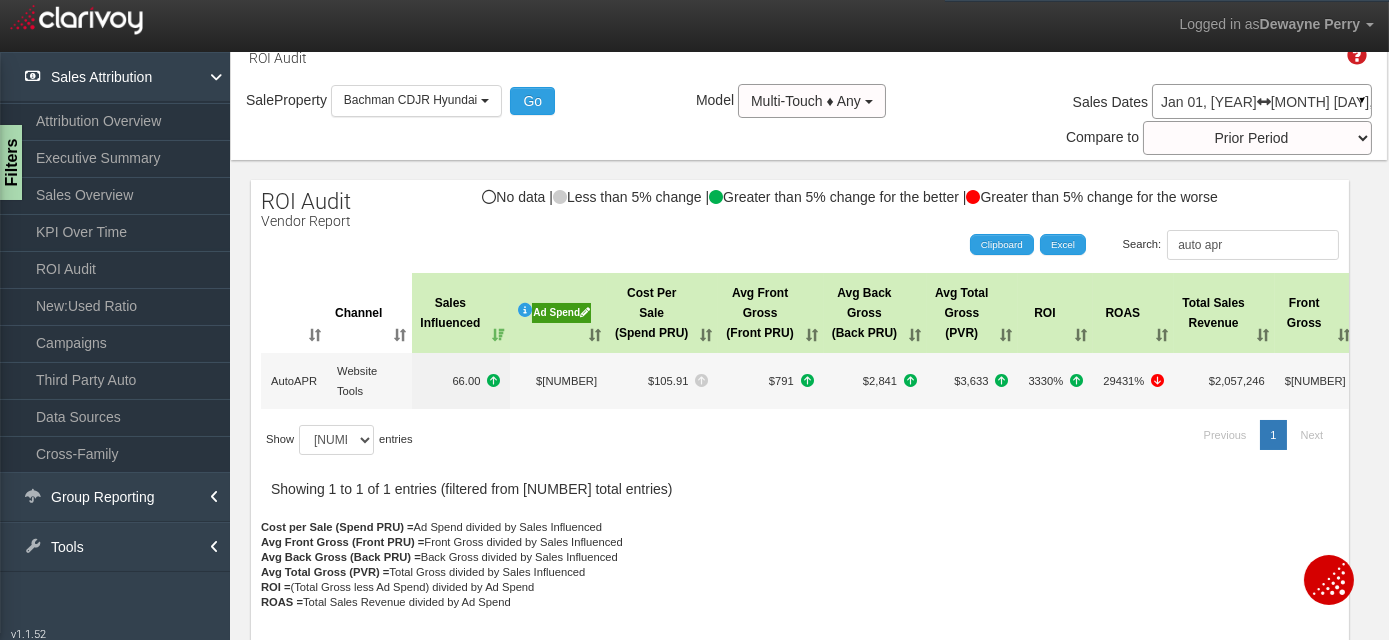 click on "Jan 01, 2025   May 31, 2025" at bounding box center [1262, 102] 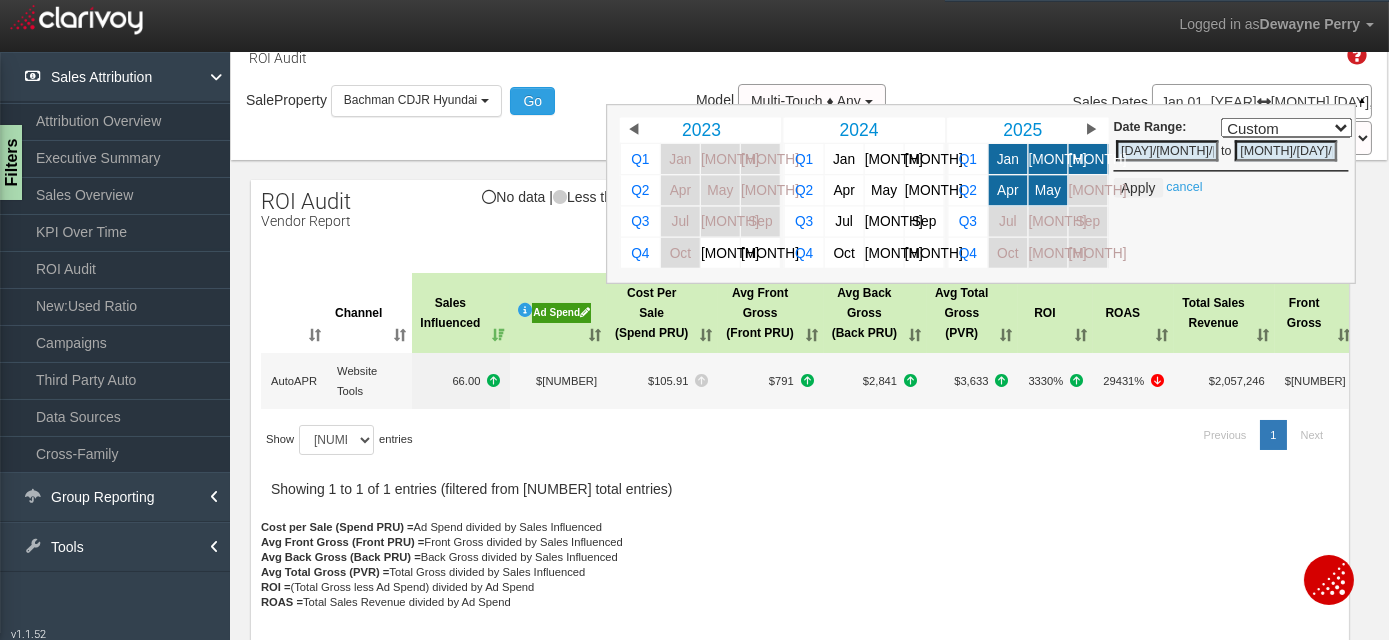 click on "Sale  Property
Loading
Bachman CDJR Hyundai Bachman Chevrolet Bachman VW Subaru Bachman CDJR Hyundai     Select all  Bachman Auto Group - bachman  Bachman CDJR Hyundai  Bachman Chevrolet  Bachman VW Subaru
Go
Model 			 				  Multi-Touch ♦ Any 			 			 				 				 				 				 				  Multi-Touch ♦ Any 				 				 				 				 				 				  Multi-Touch - Even 				 				 				 				 				 				  Multi-Touch - Parabolic 				 				 				 				 				 				  Multi-Touch - Binomial 				 				 				 				 				 				  First Touch 				 				 				 				 				 				  Last Touch
Sales
Dates
Jan 01, 2025   May 31, 2025
▲
Comparing to: mm/dd/yyyy - mm/dd/yyyy
Custom S" at bounding box center [809, 122] 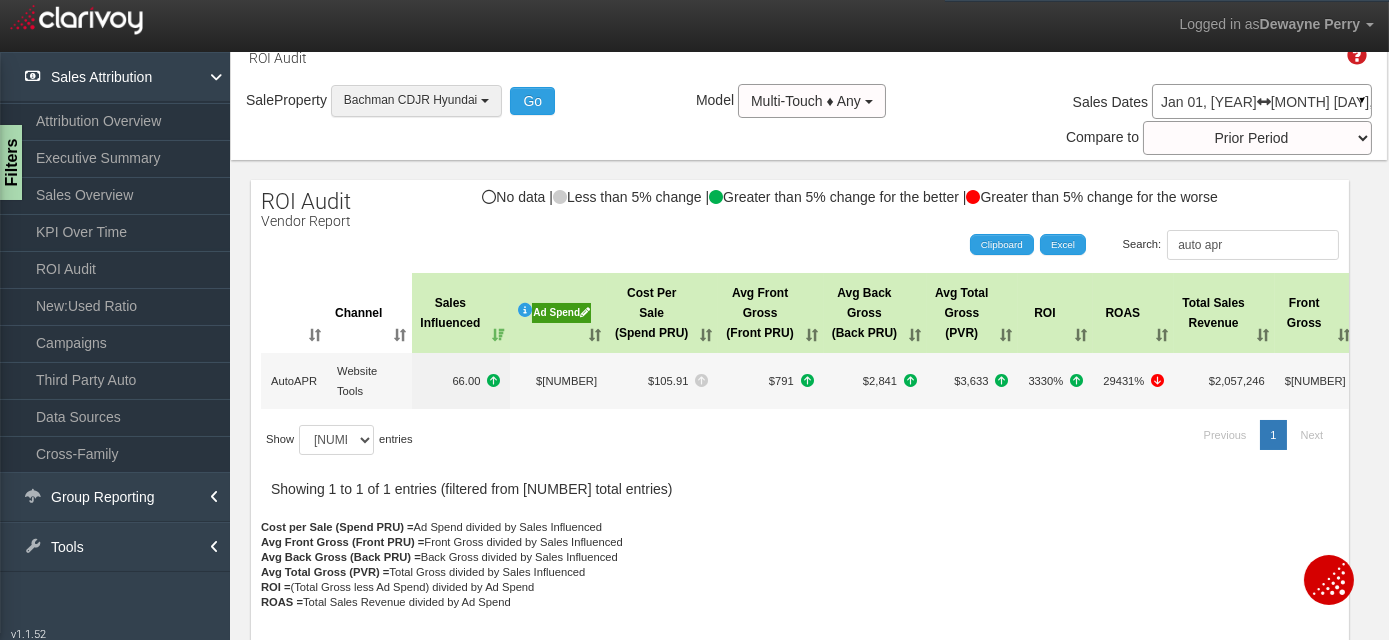 click on "[NAME]" at bounding box center [416, 100] 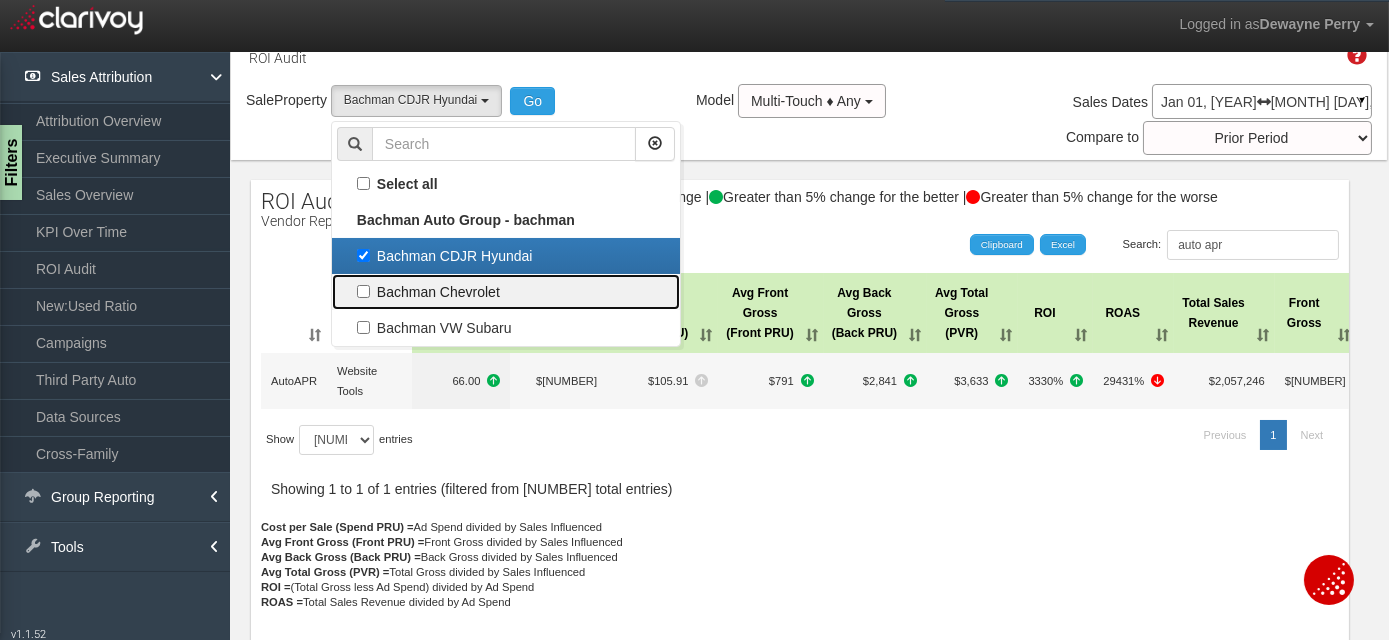 click on "[NAME]" at bounding box center [506, 184] 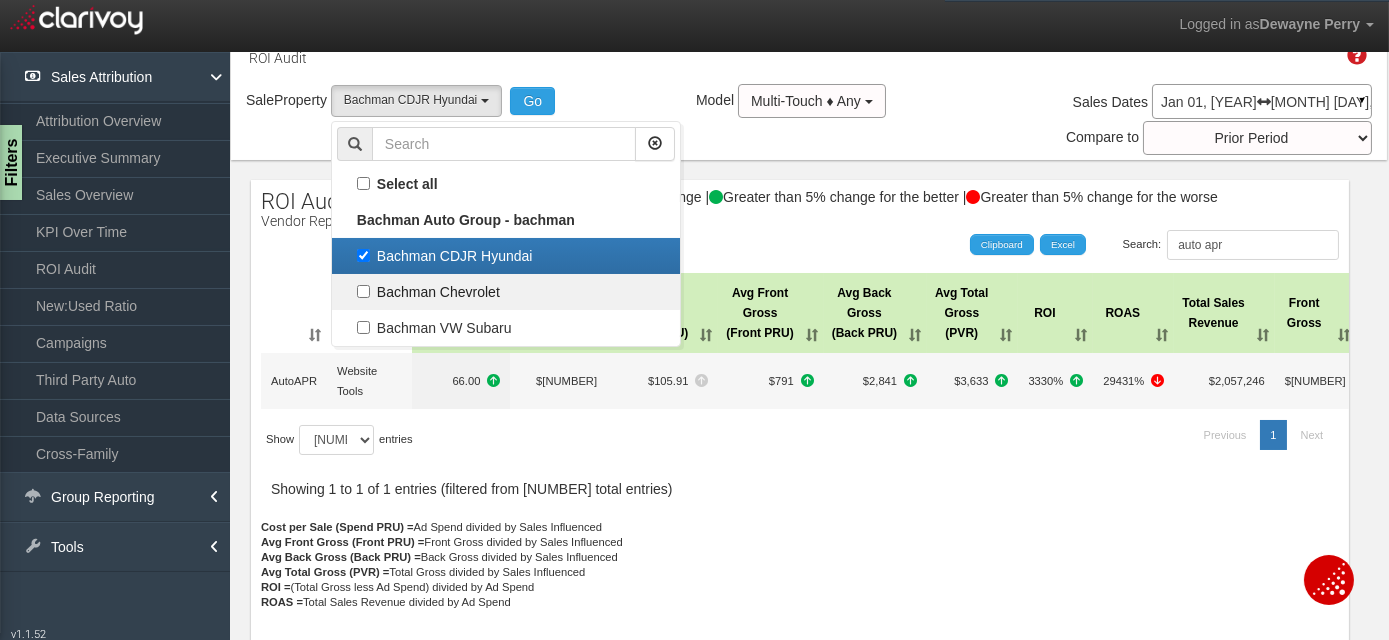 click on "[NAME]" at bounding box center [363, 183] 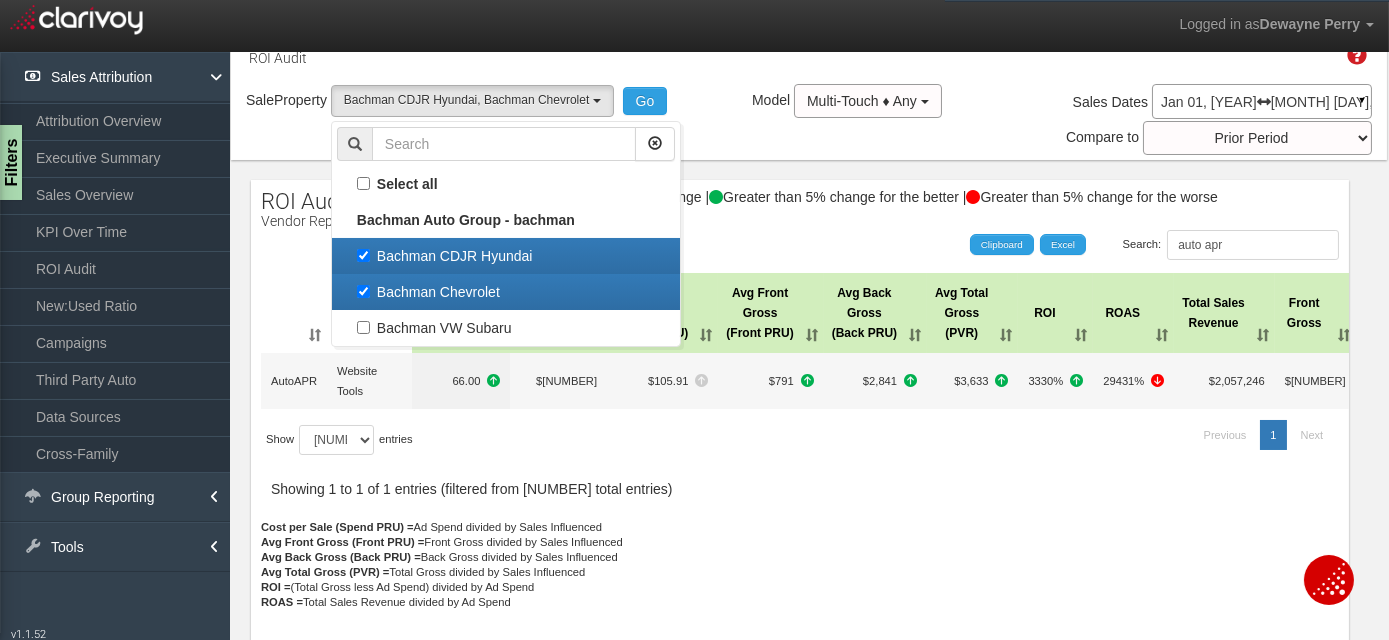 scroll, scrollTop: 17, scrollLeft: 0, axis: vertical 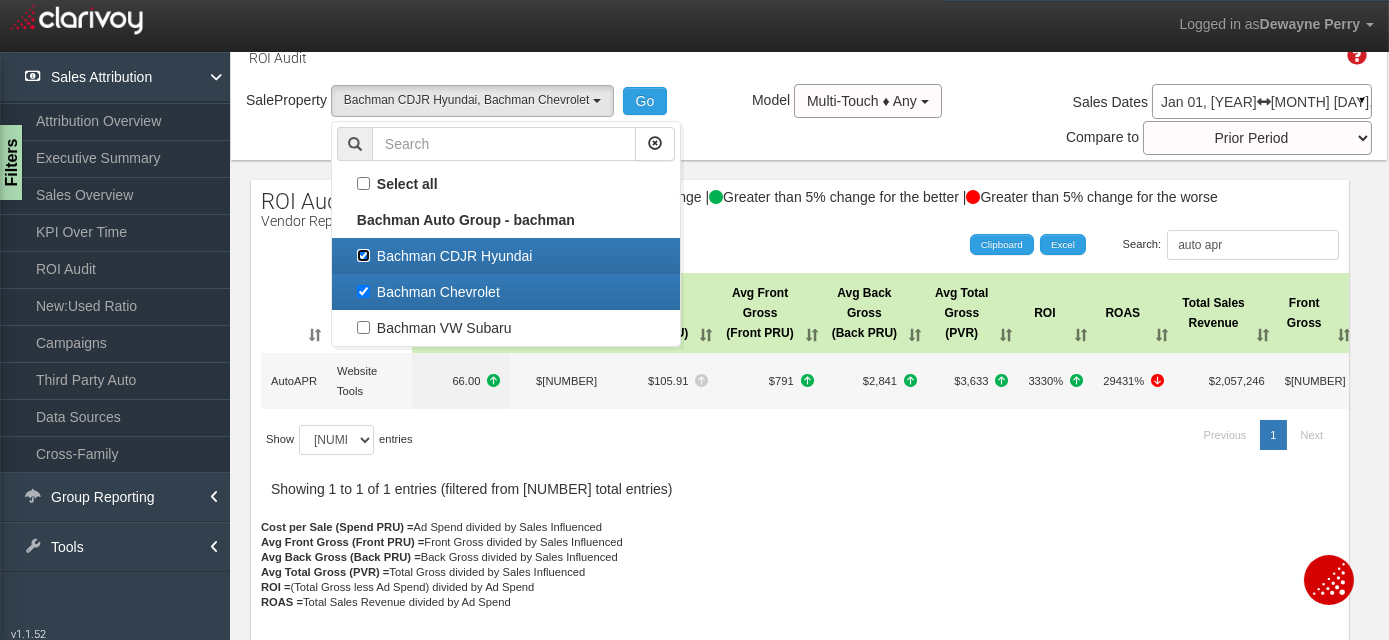 click on "[NAME]" at bounding box center [363, 255] 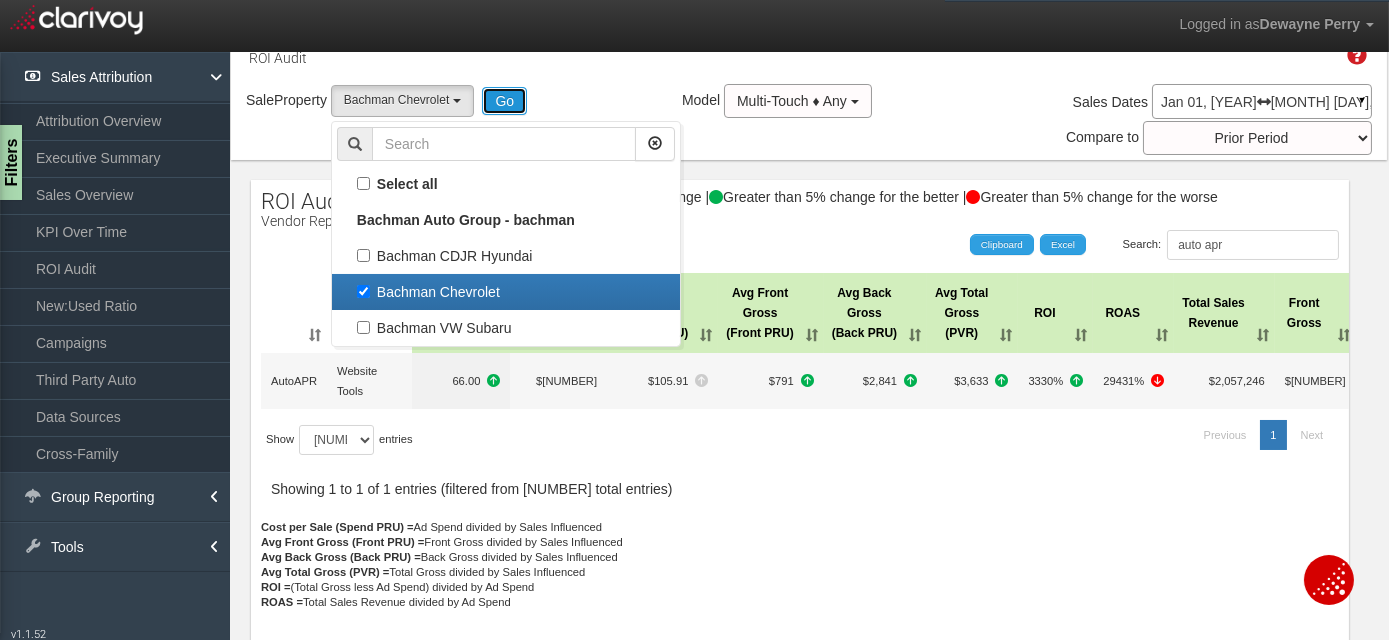 click on "Go" at bounding box center (504, 101) 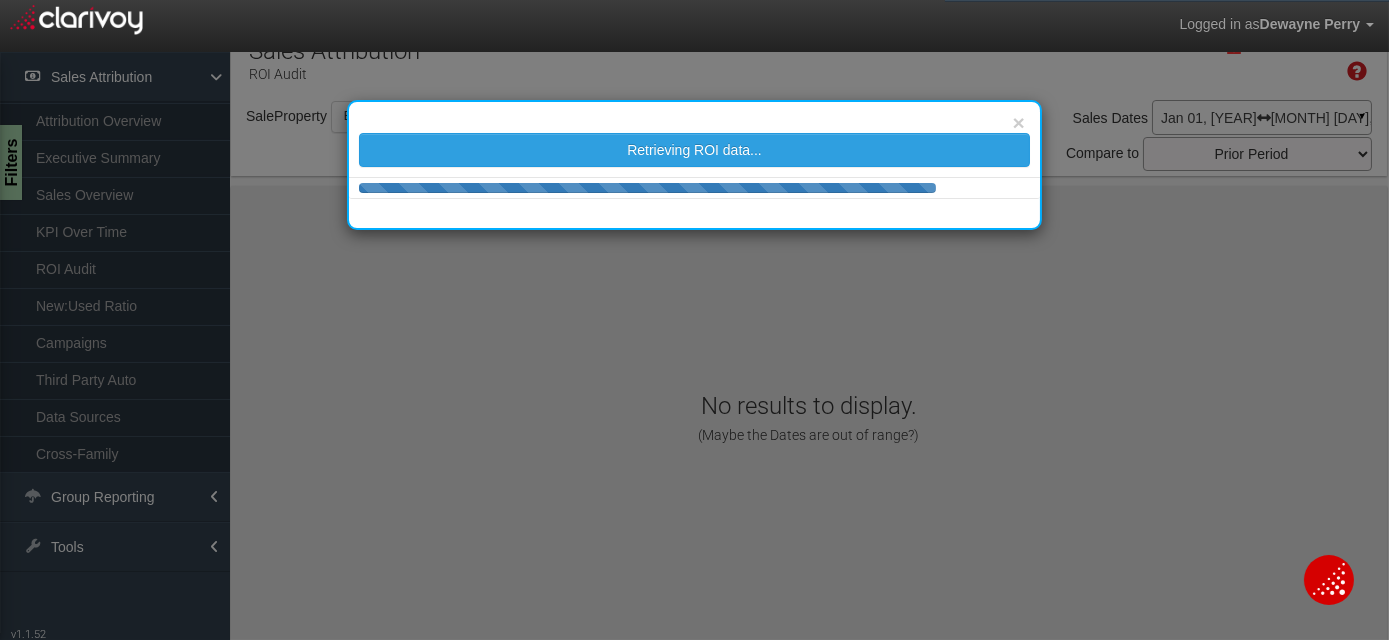 scroll, scrollTop: 0, scrollLeft: 0, axis: both 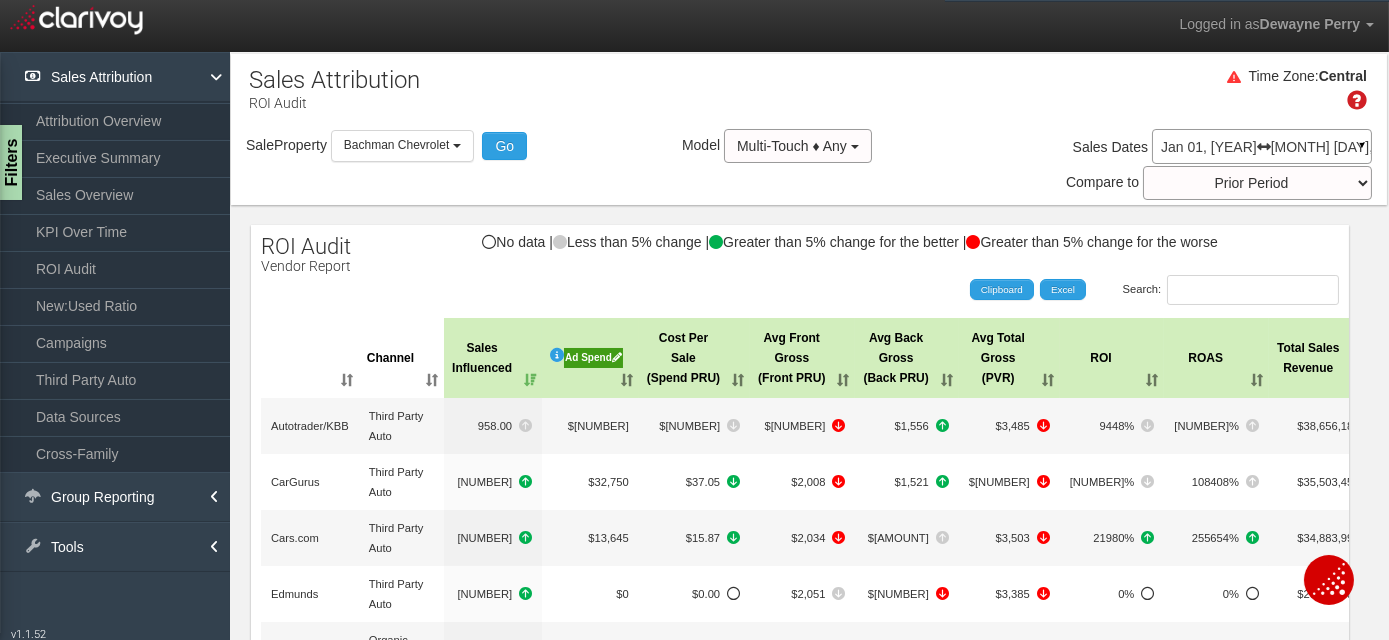click on "Jan 01, 2025   May 31, 2025" at bounding box center (1262, 147) 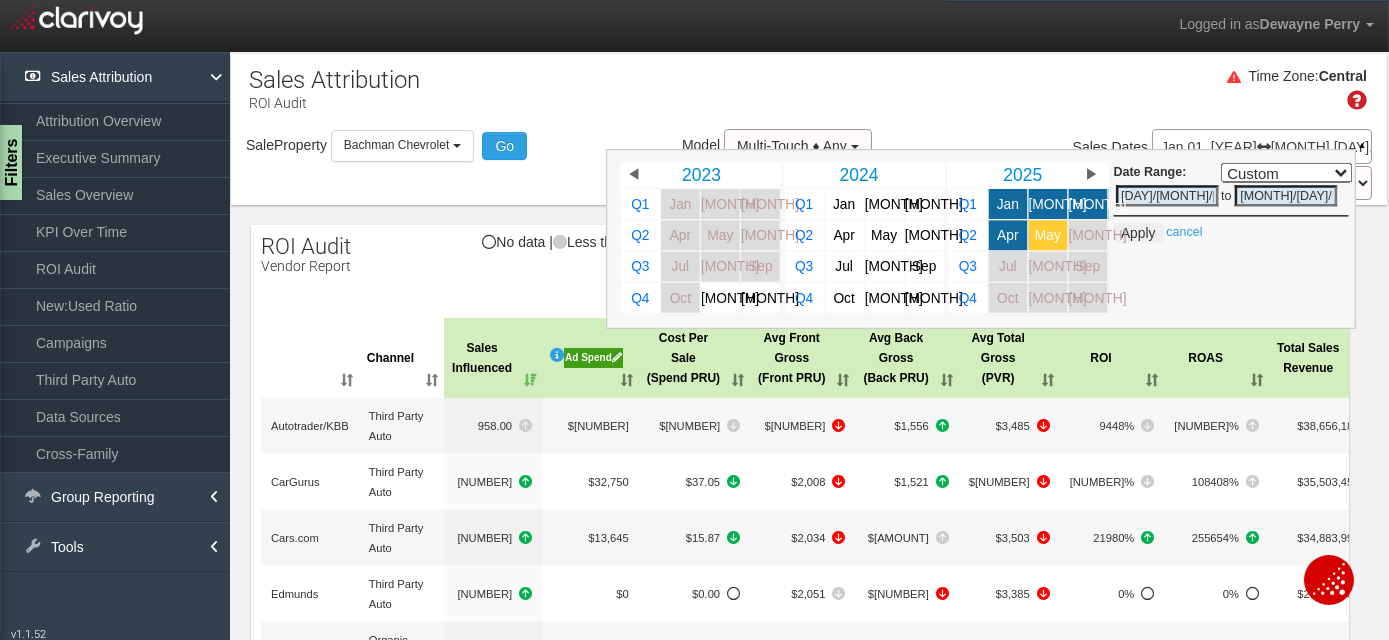 click on "May" at bounding box center [1048, 234] 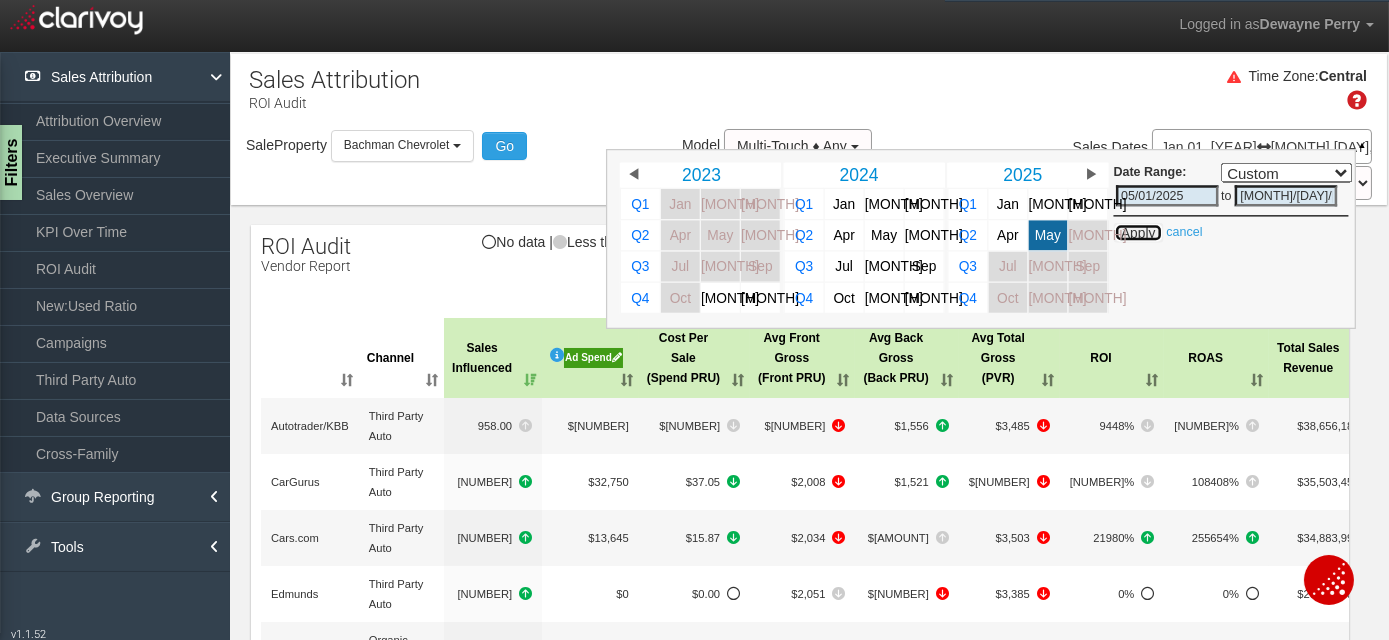 click on "Apply" at bounding box center [1137, 232] 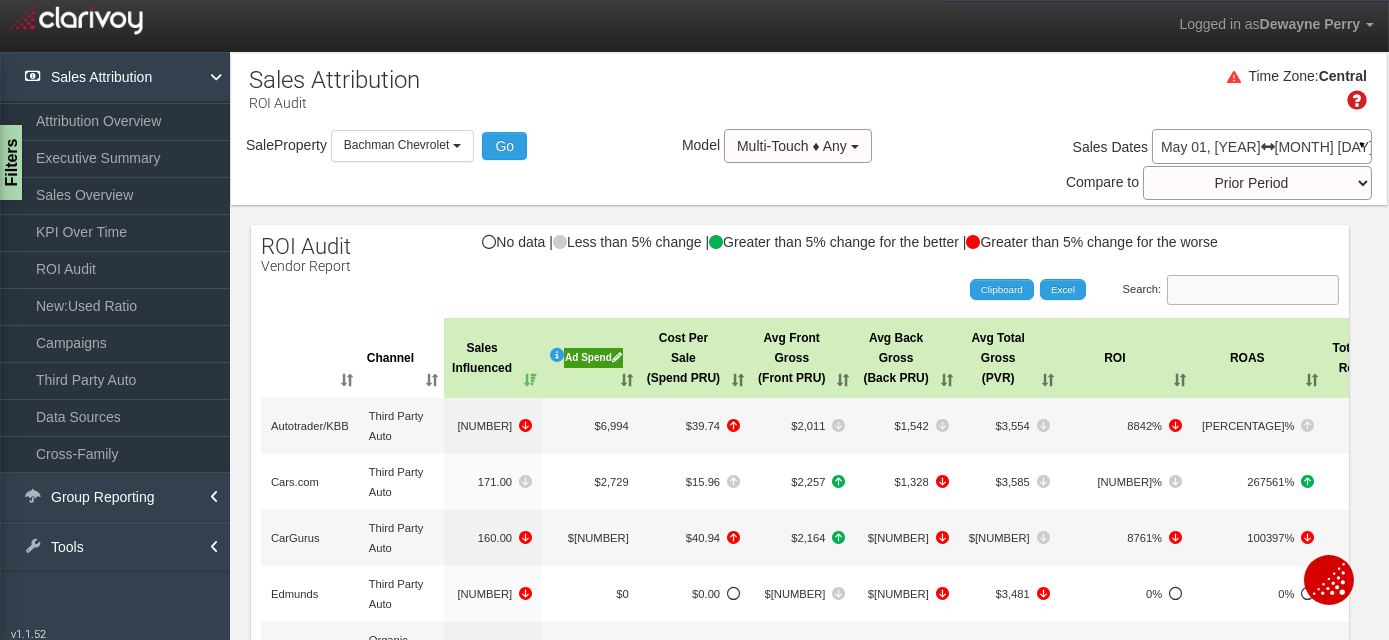 click on "Search:" at bounding box center (1253, 290) 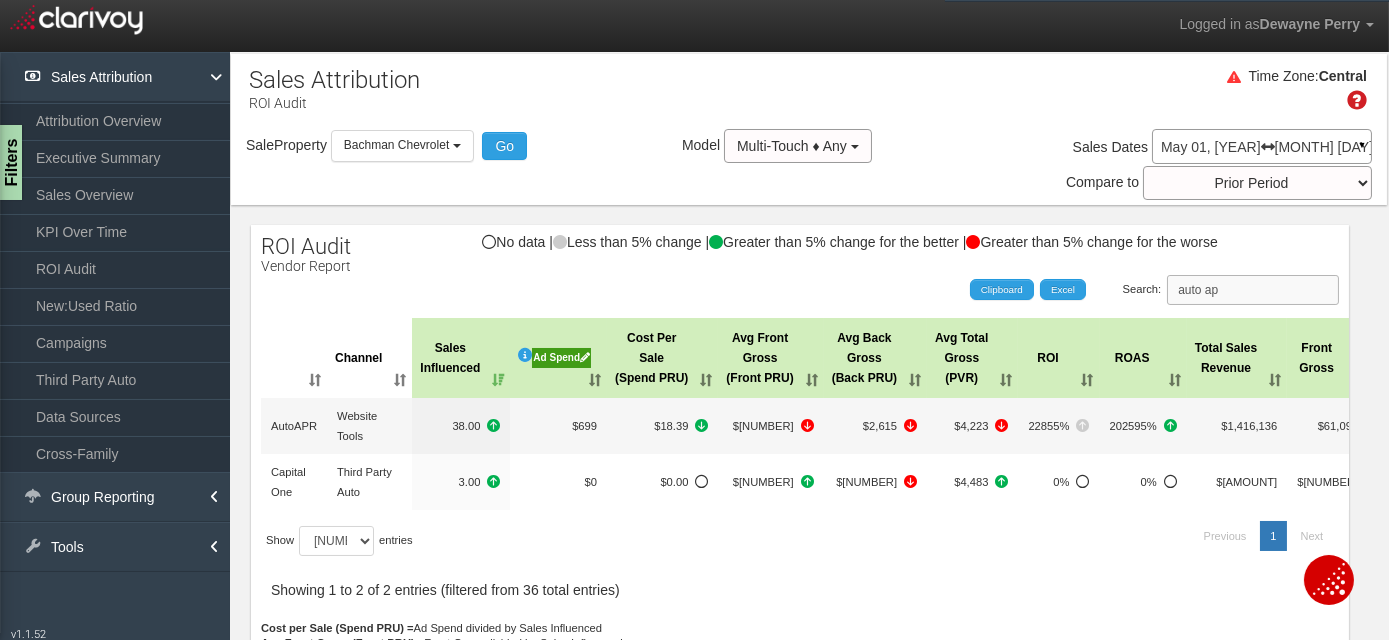 type on "auto ap" 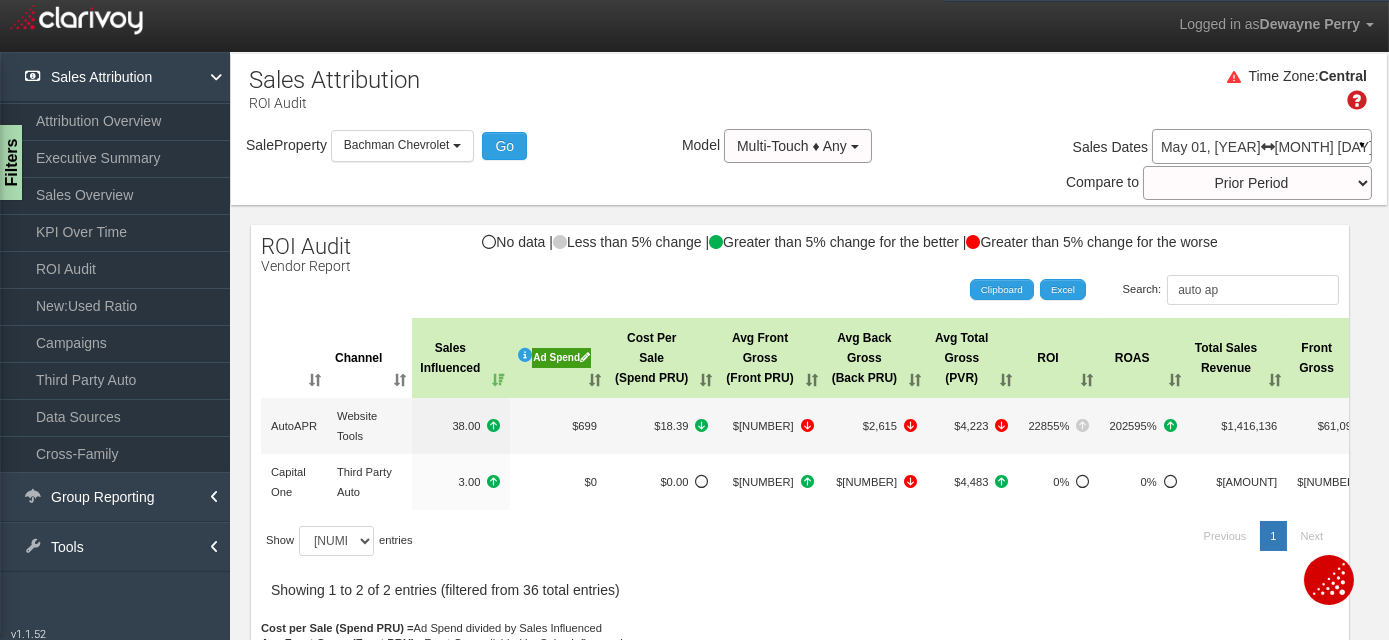 click on "May 01, 2025   May 31, 2025
▼" at bounding box center (1262, 146) 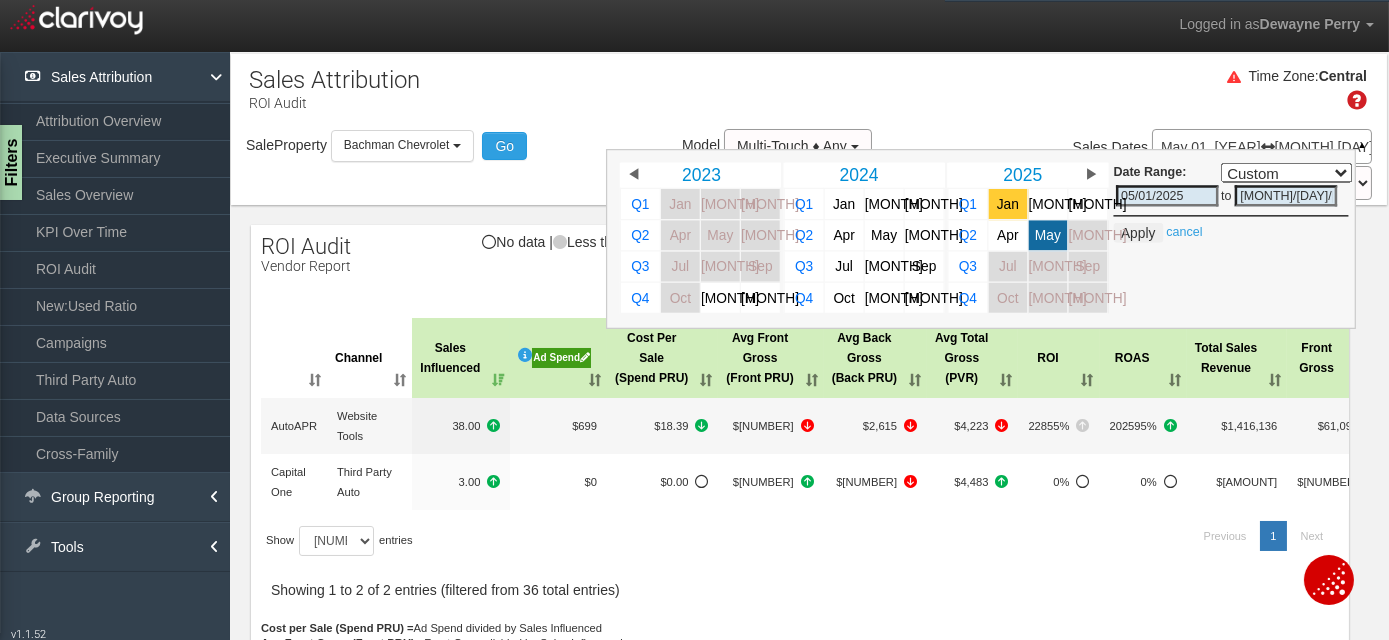 click on "Jan" at bounding box center (1008, 203) 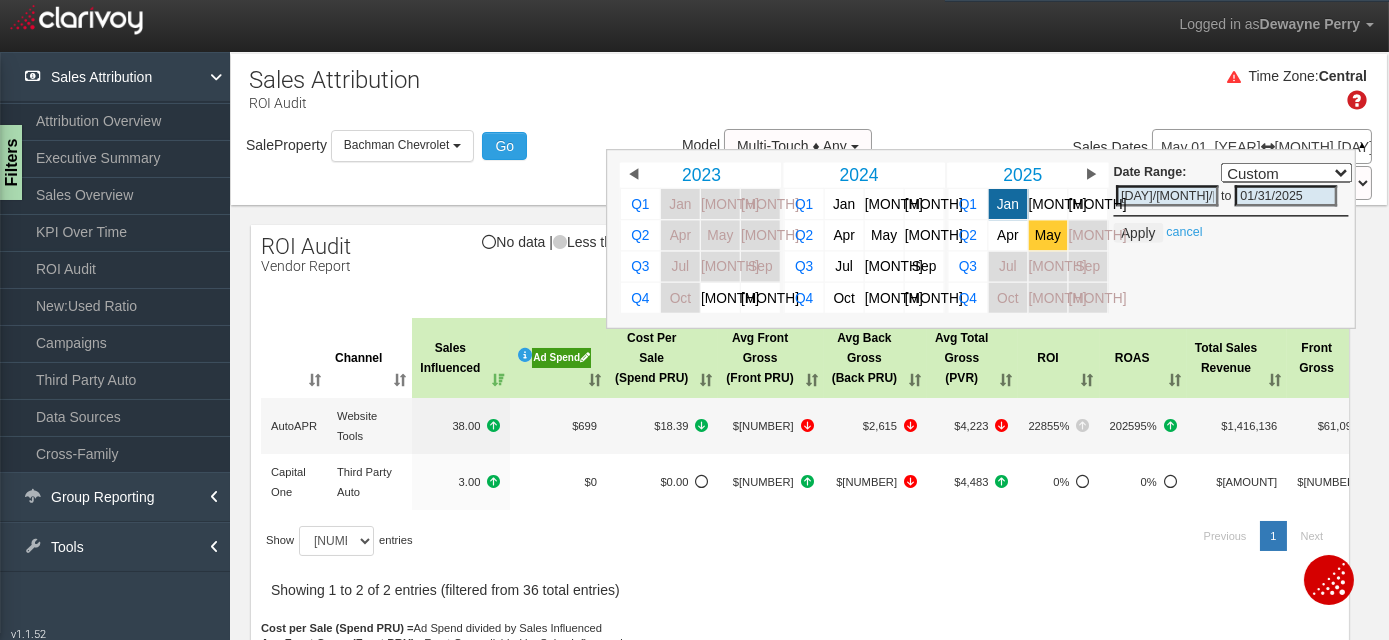 click on "May" at bounding box center [1048, 234] 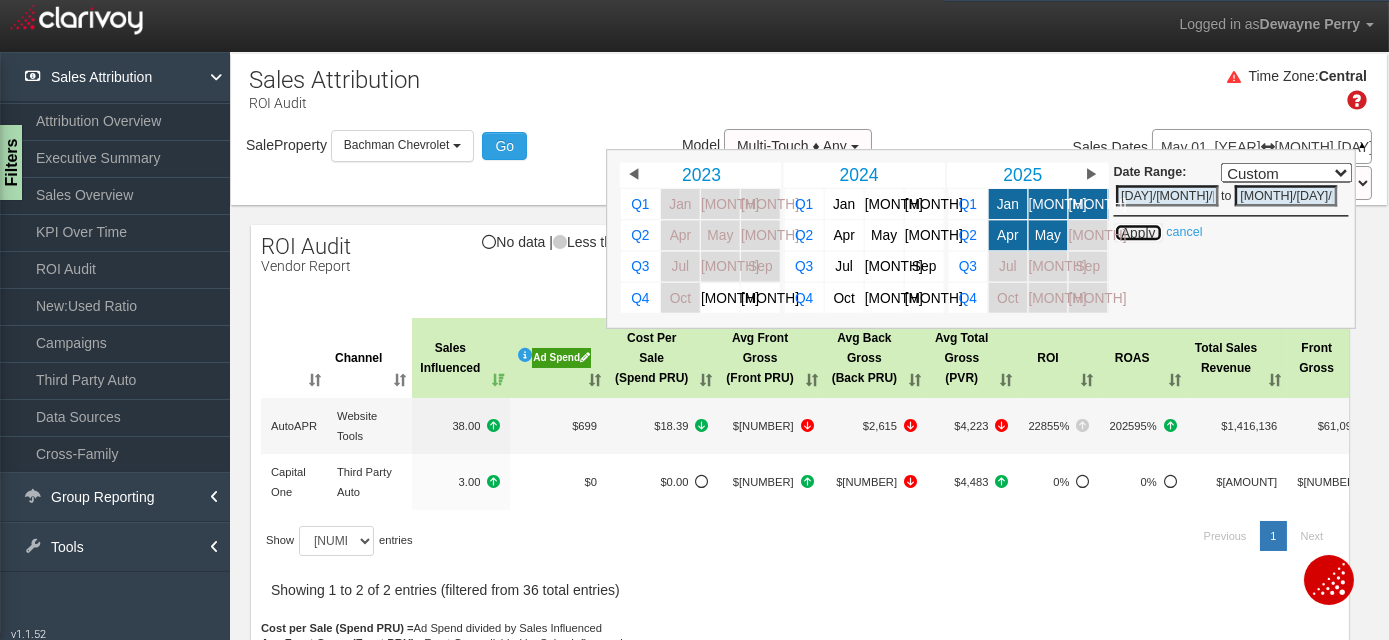 click on "Apply" at bounding box center [1137, 232] 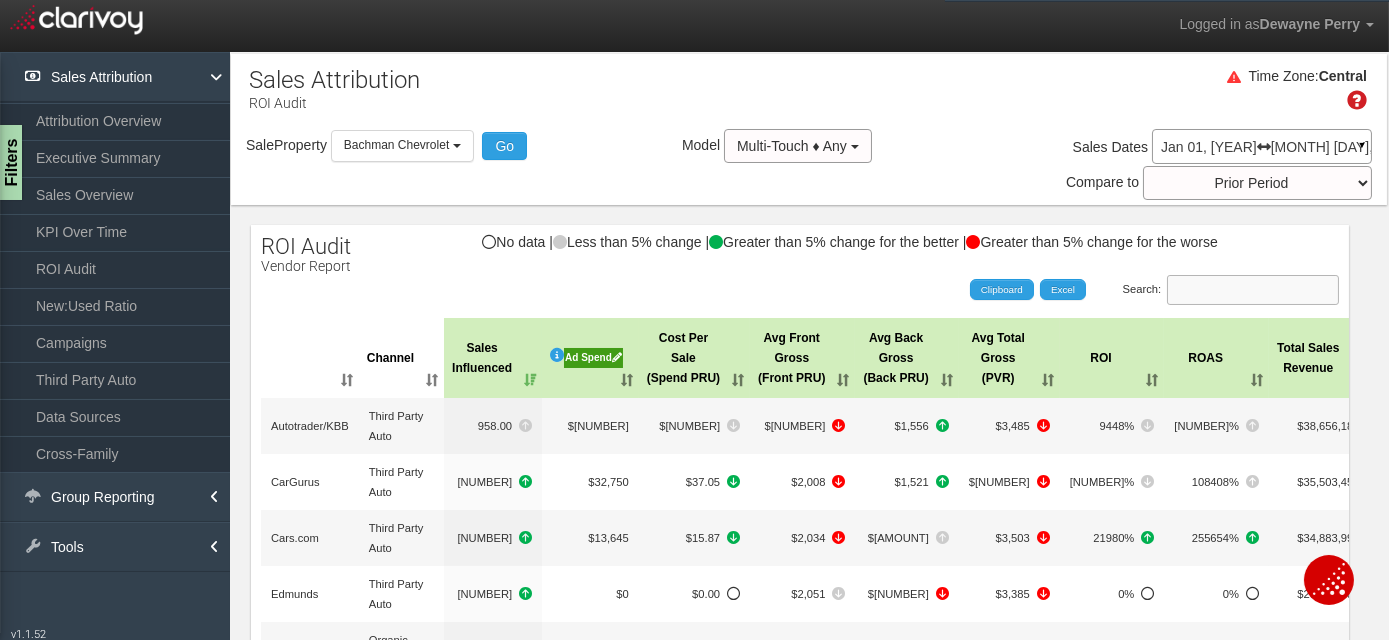 click on "Search:" at bounding box center (1253, 290) 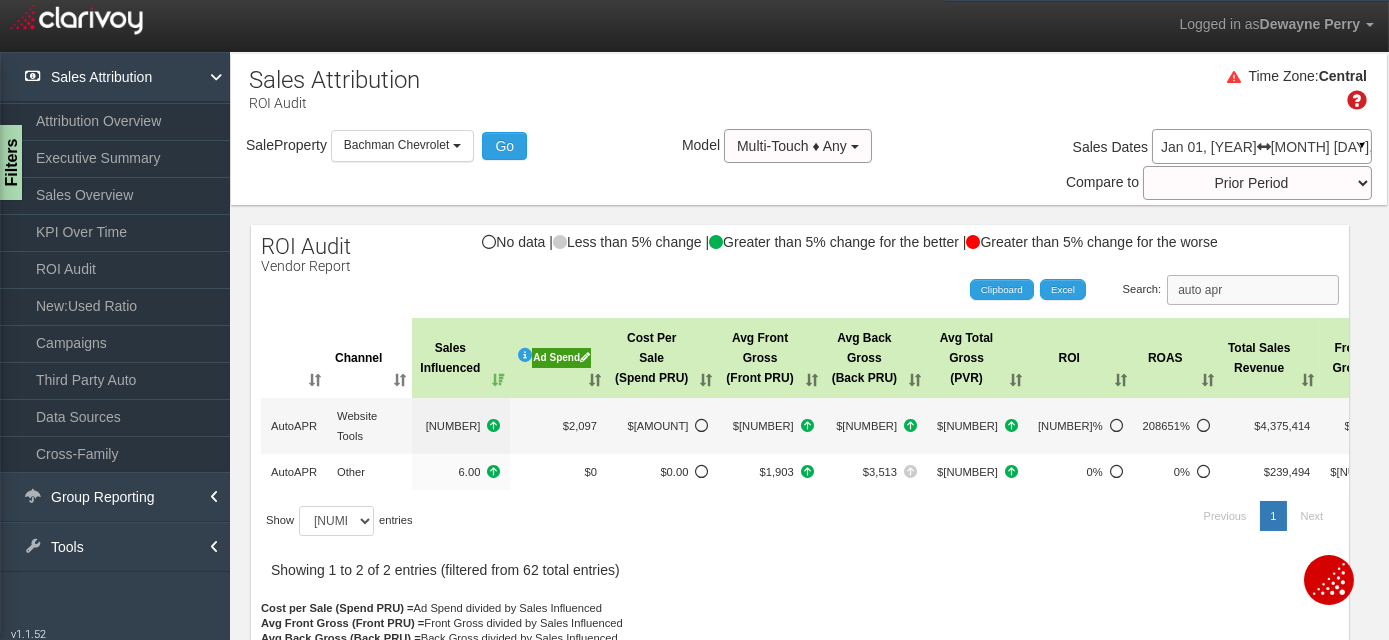 type on "auto apr" 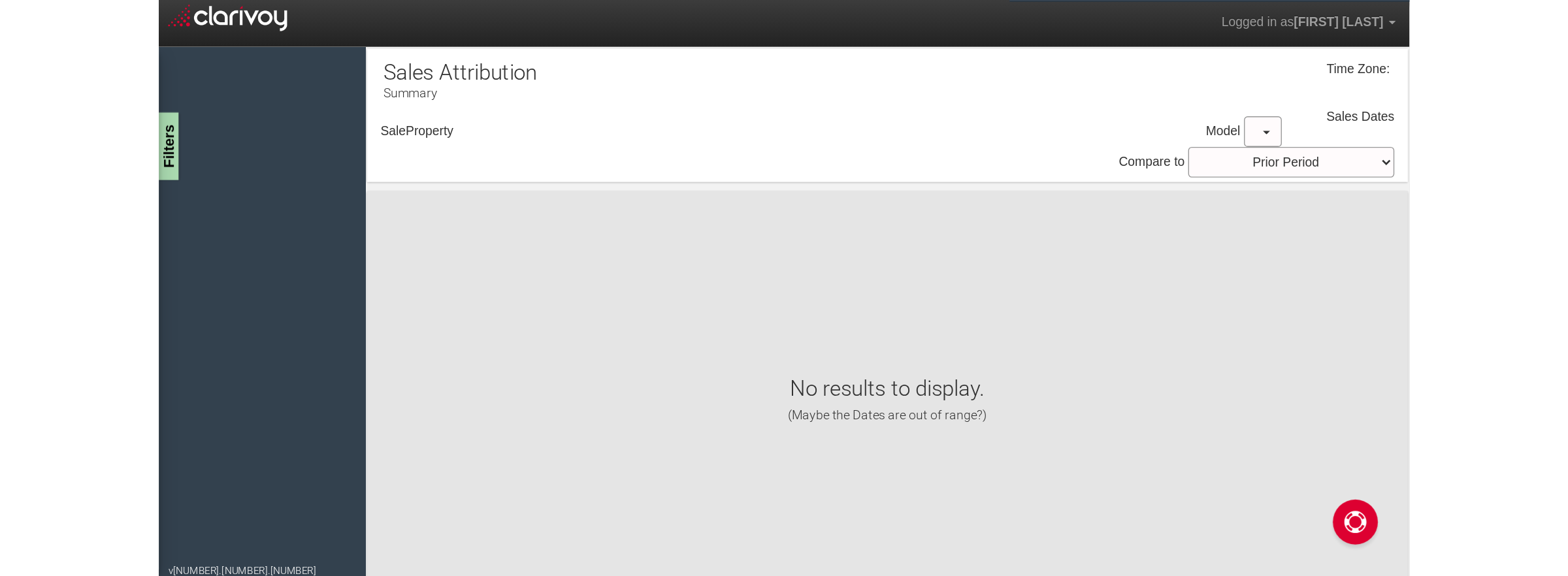 scroll, scrollTop: 0, scrollLeft: 0, axis: both 